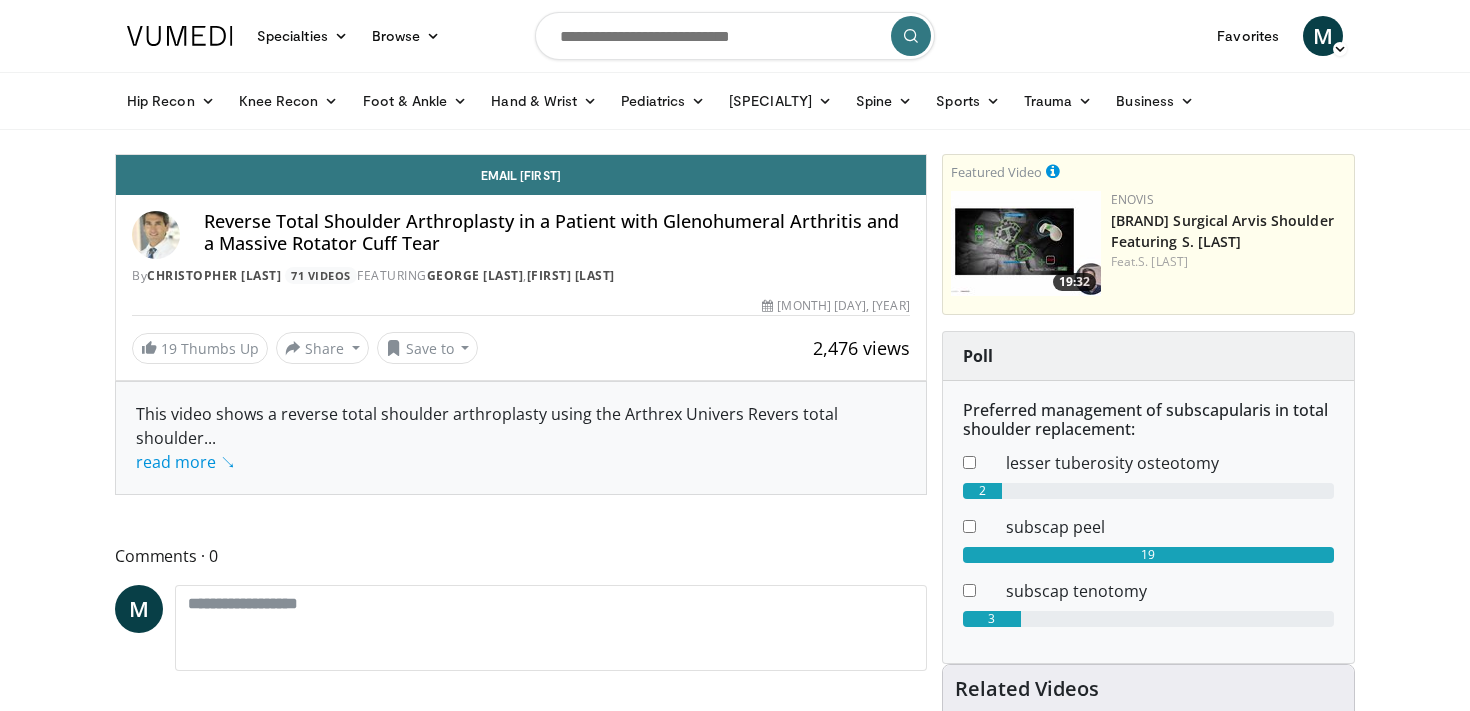 scroll, scrollTop: 0, scrollLeft: 0, axis: both 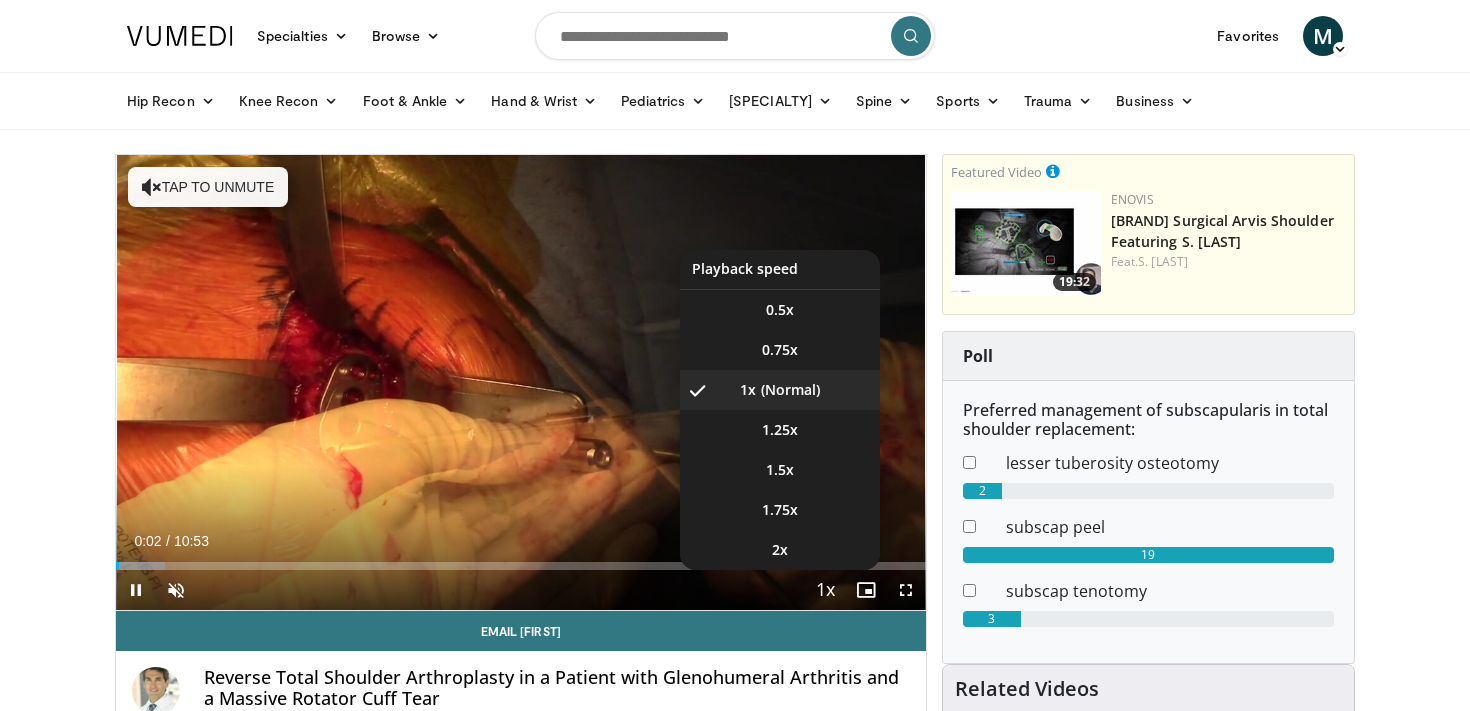 click at bounding box center (826, 591) 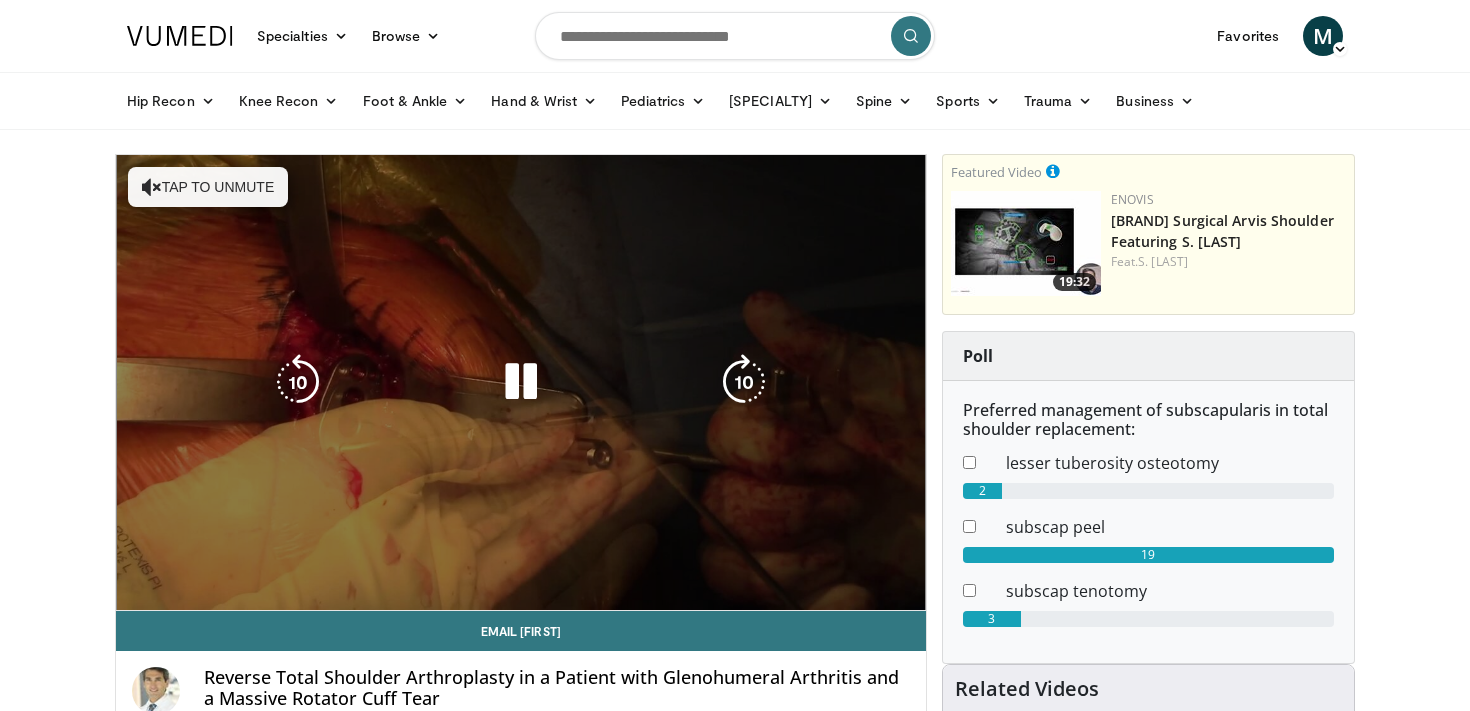 click on "**********" at bounding box center [521, 383] 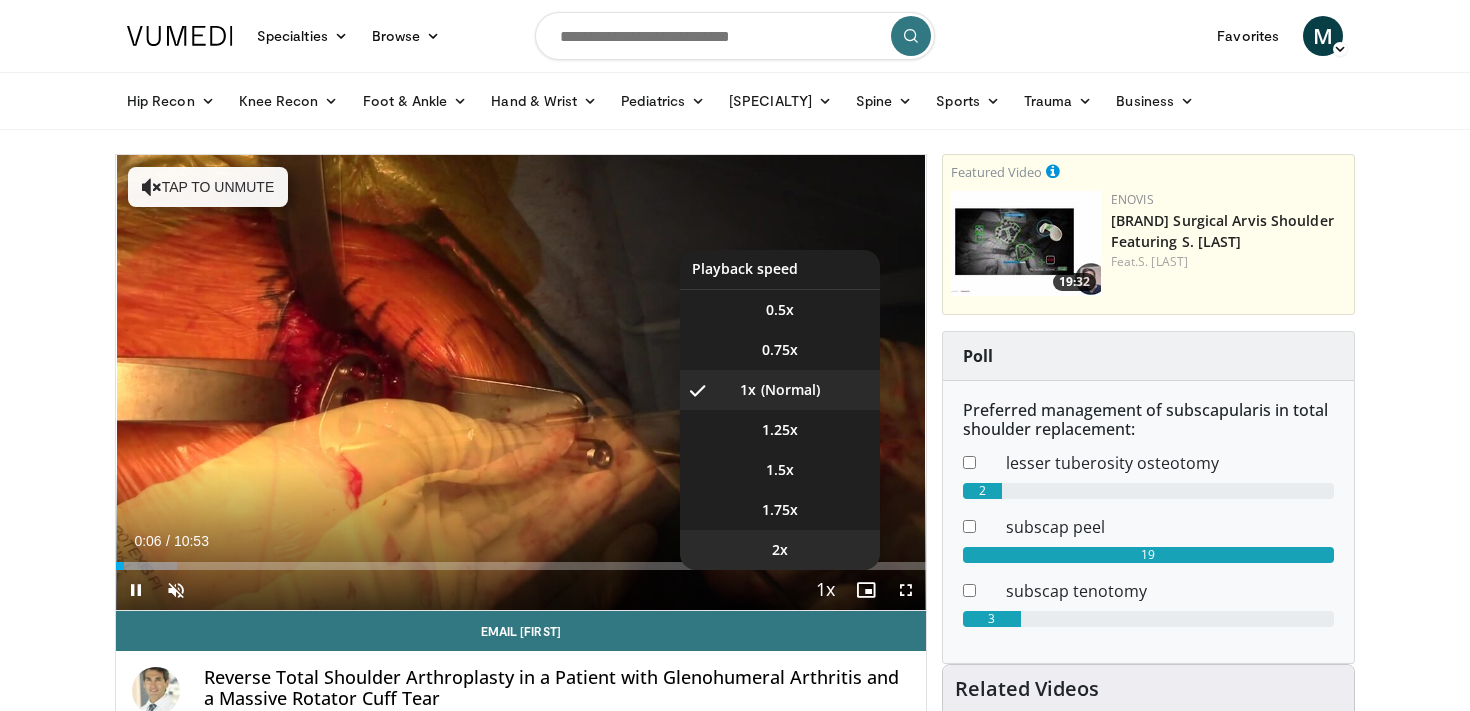 click on "2x" at bounding box center (780, 550) 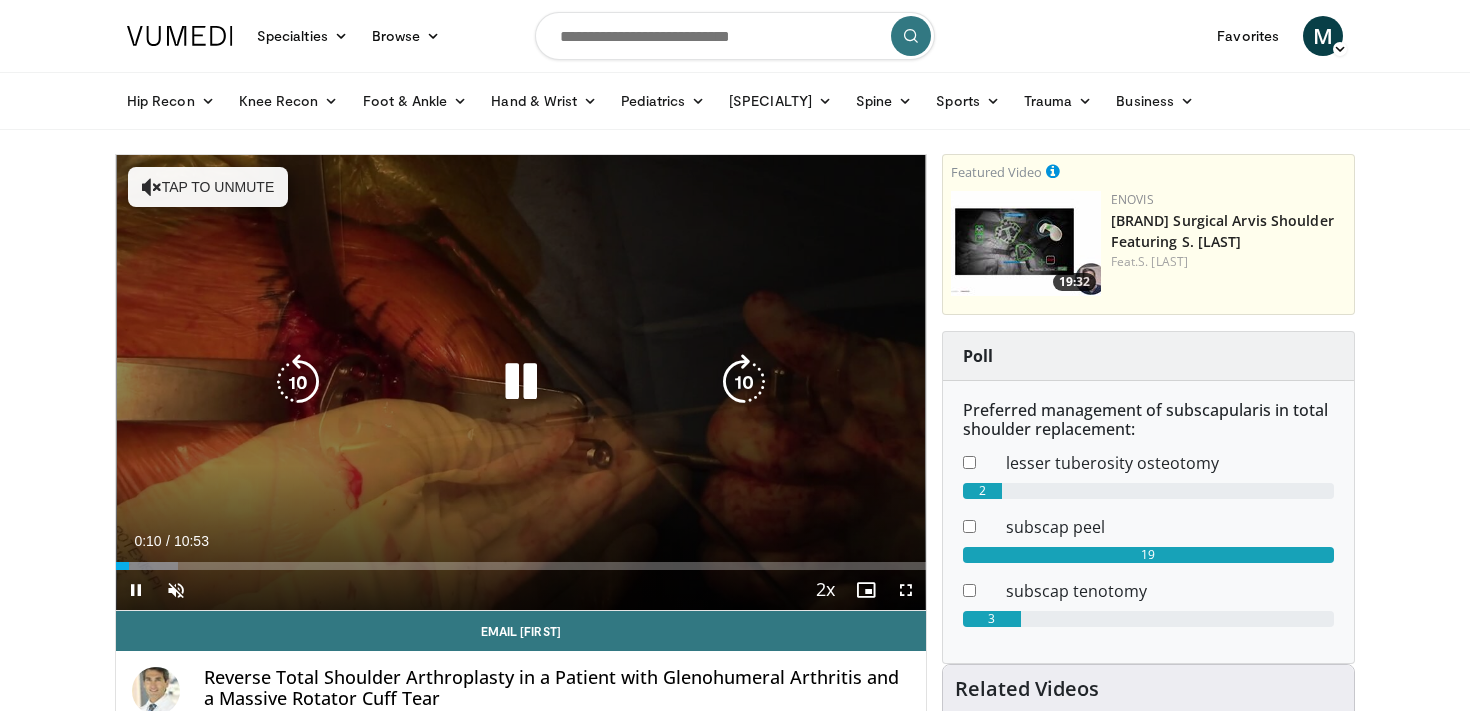 type 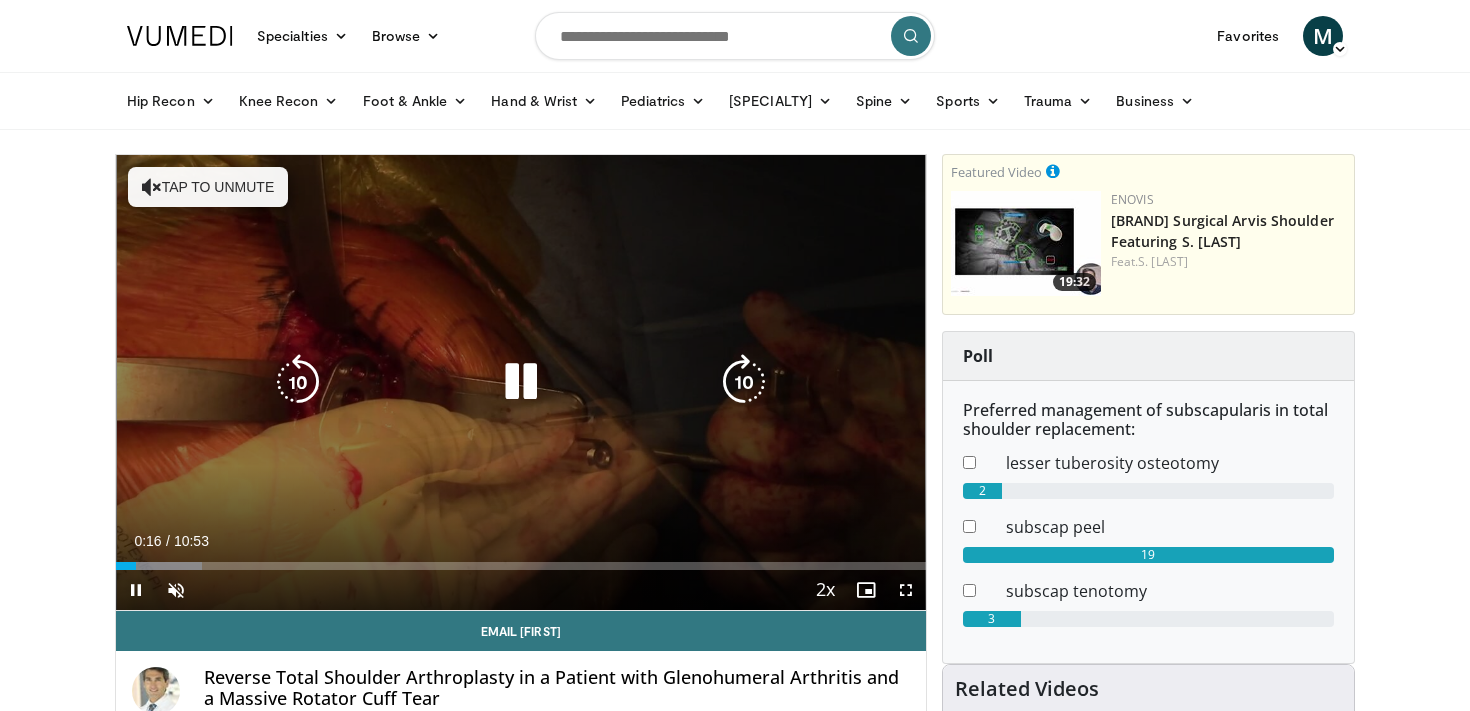 click at bounding box center (744, 382) 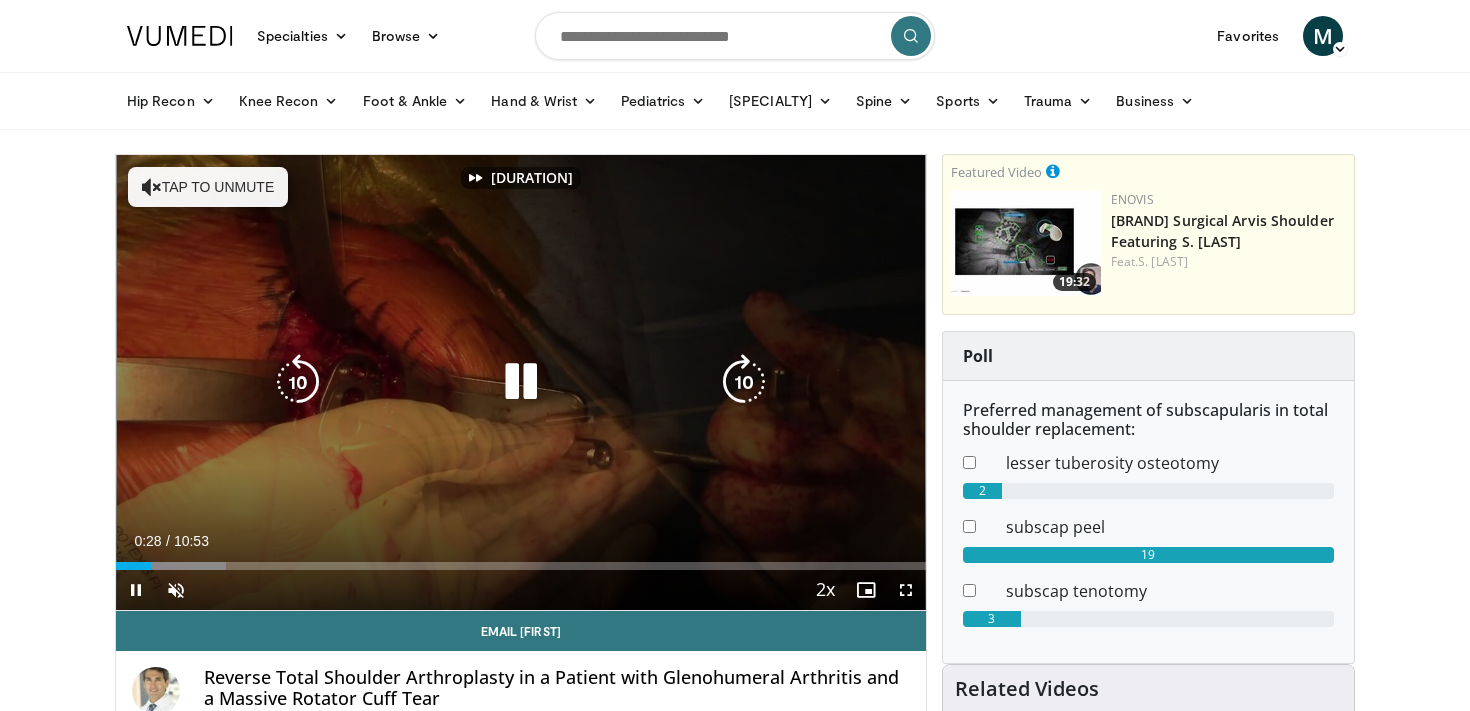 click at bounding box center [744, 382] 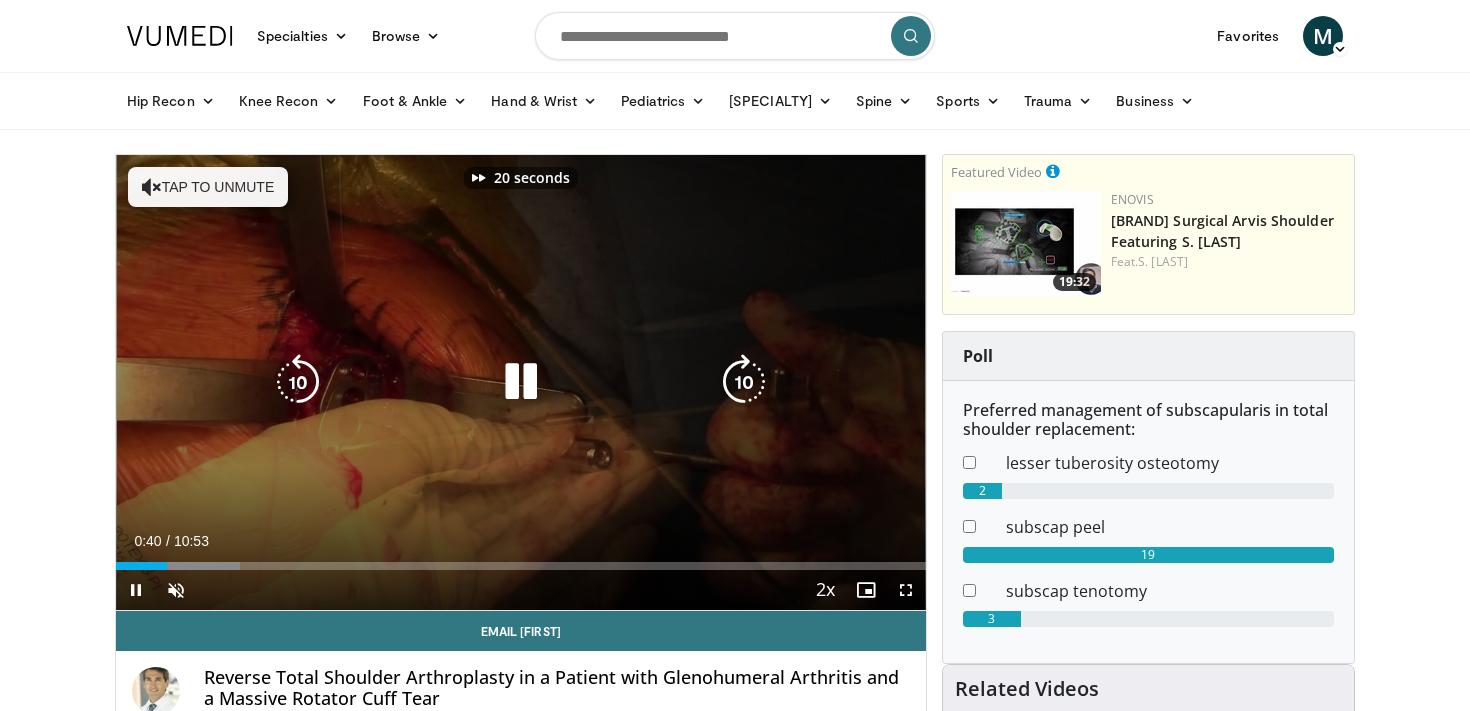 click at bounding box center (744, 382) 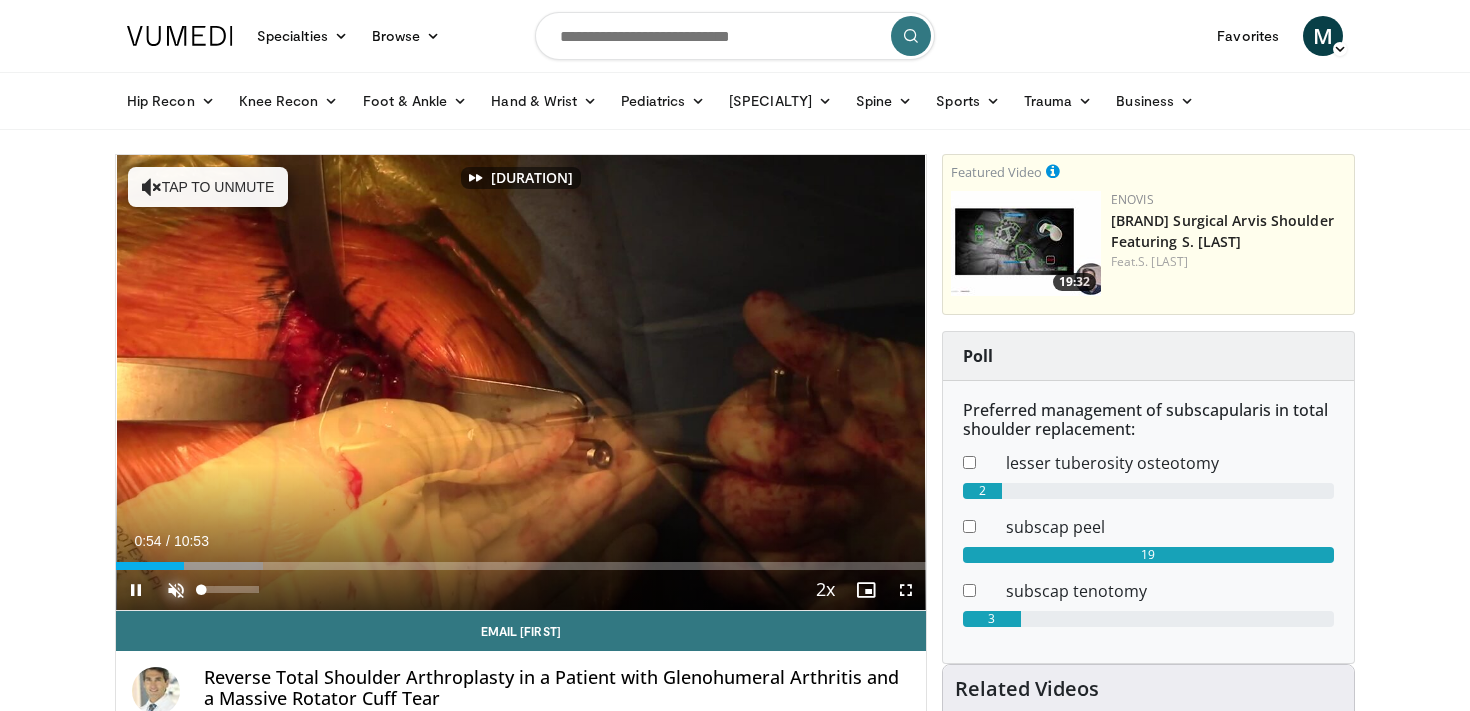 click at bounding box center (176, 590) 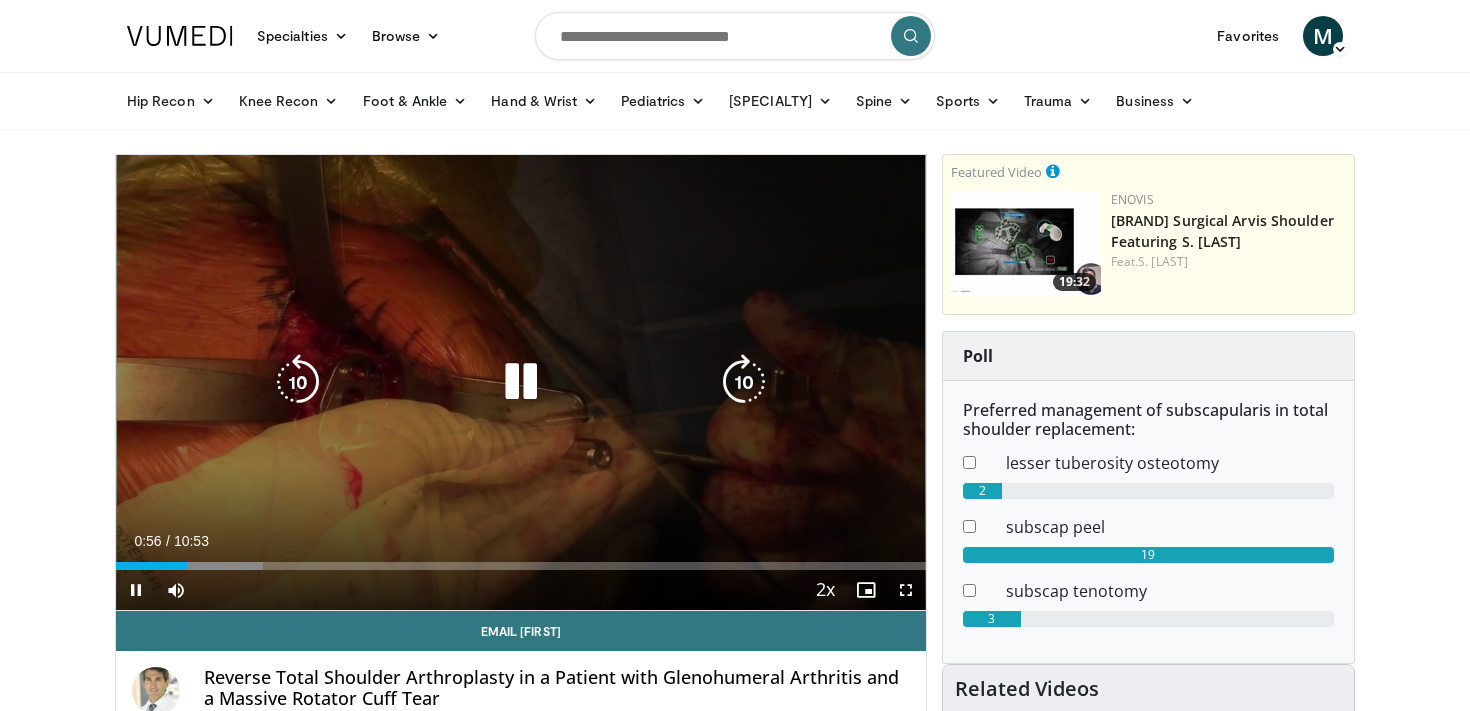 click at bounding box center [298, 382] 